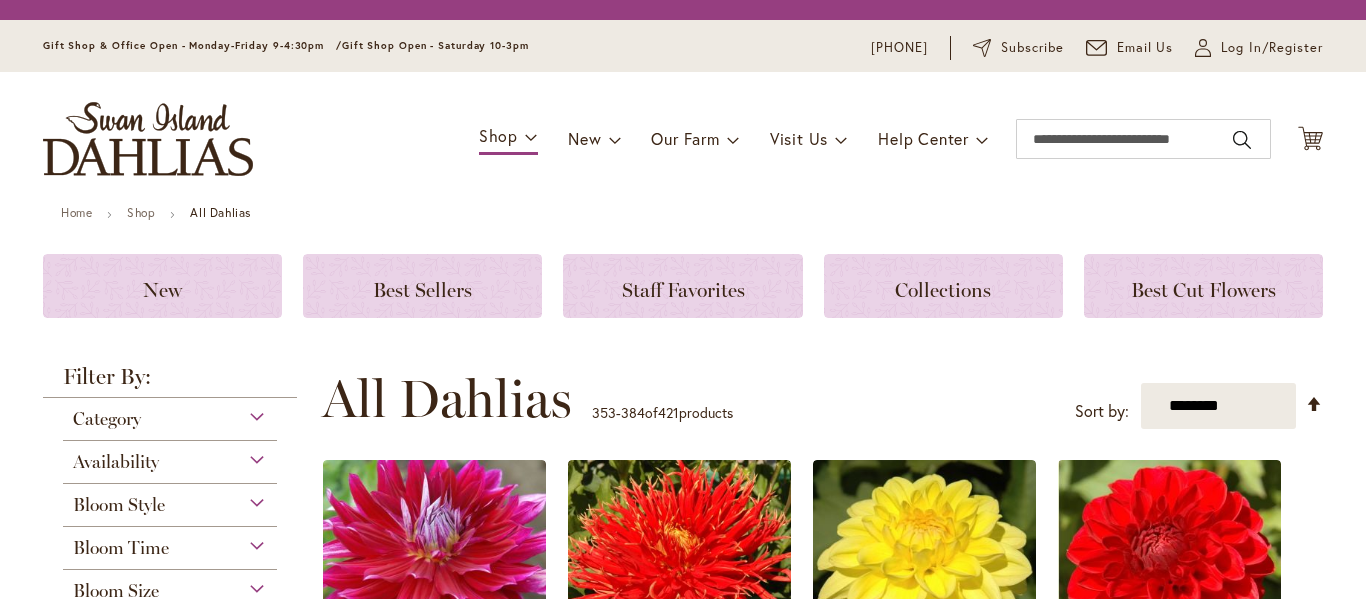 scroll, scrollTop: 0, scrollLeft: 0, axis: both 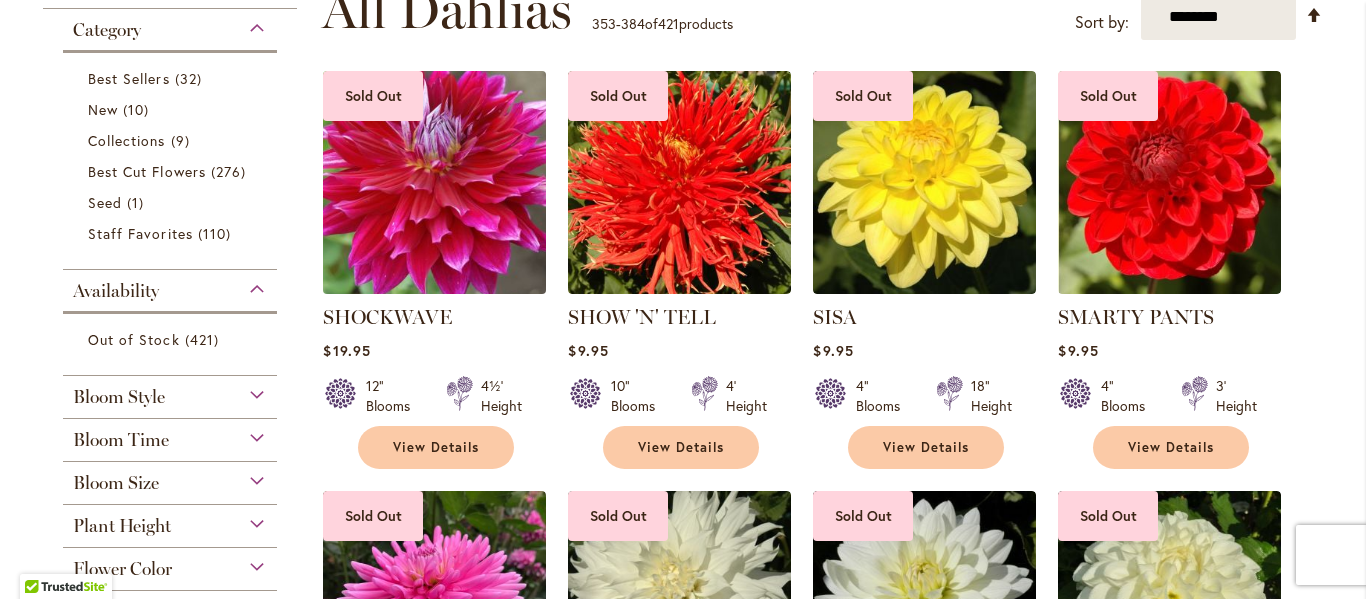 click at bounding box center [435, 183] 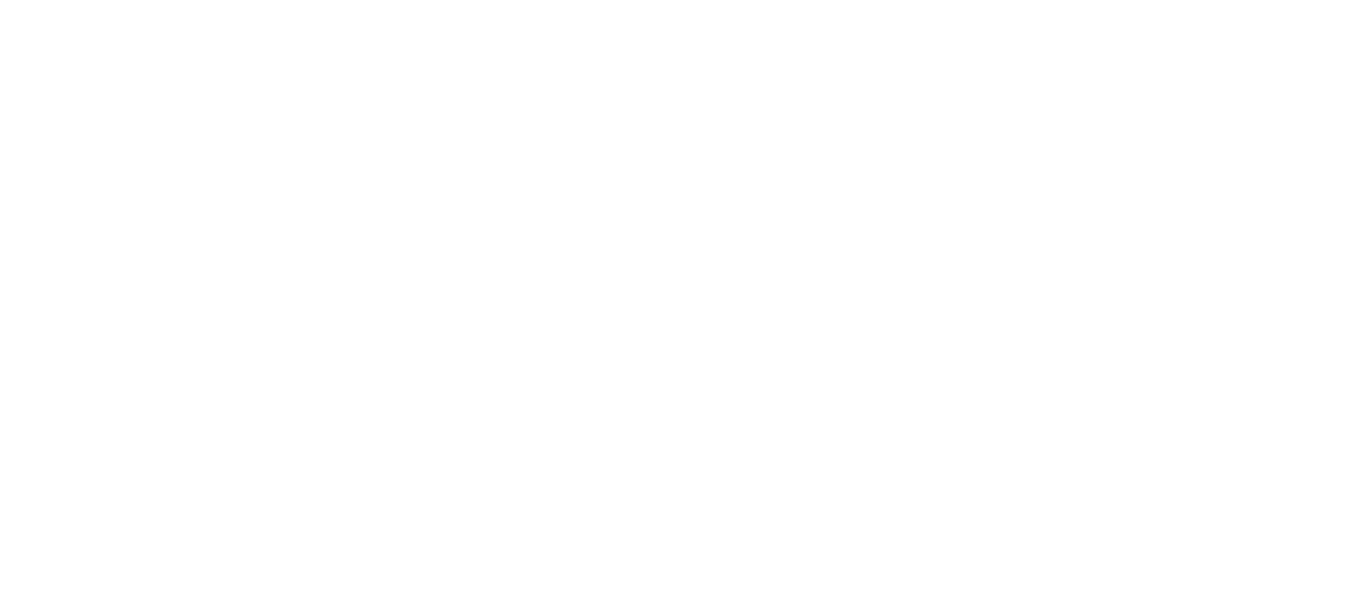 scroll, scrollTop: 0, scrollLeft: 0, axis: both 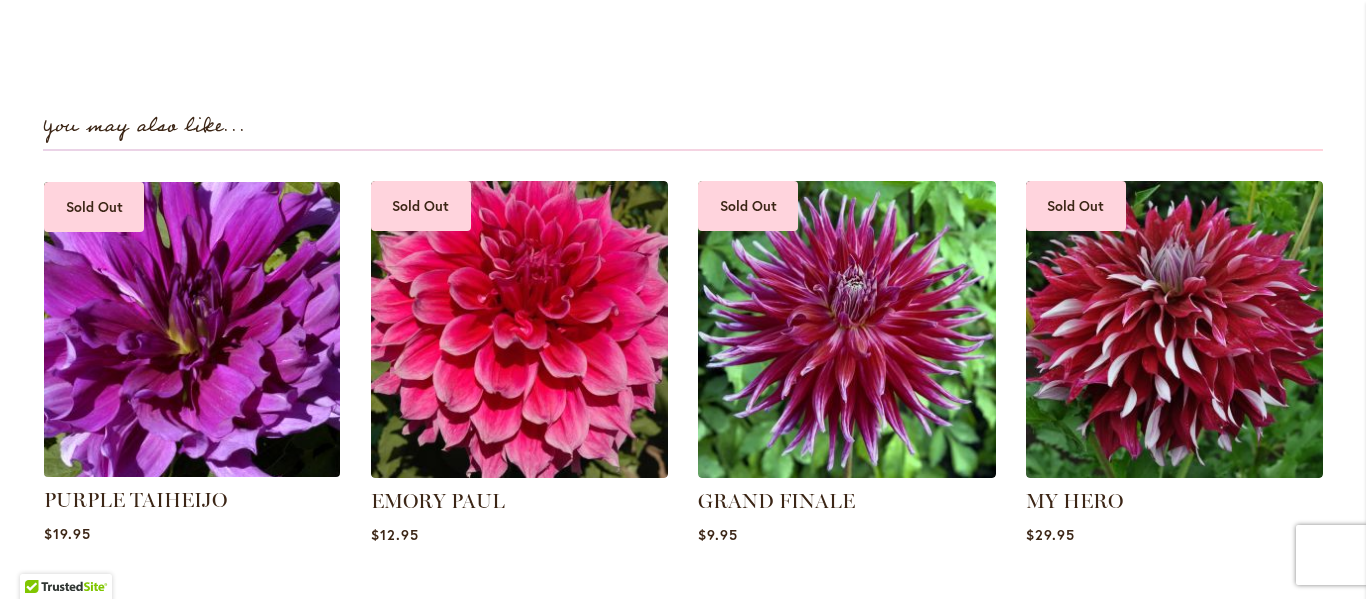 click at bounding box center [192, 329] 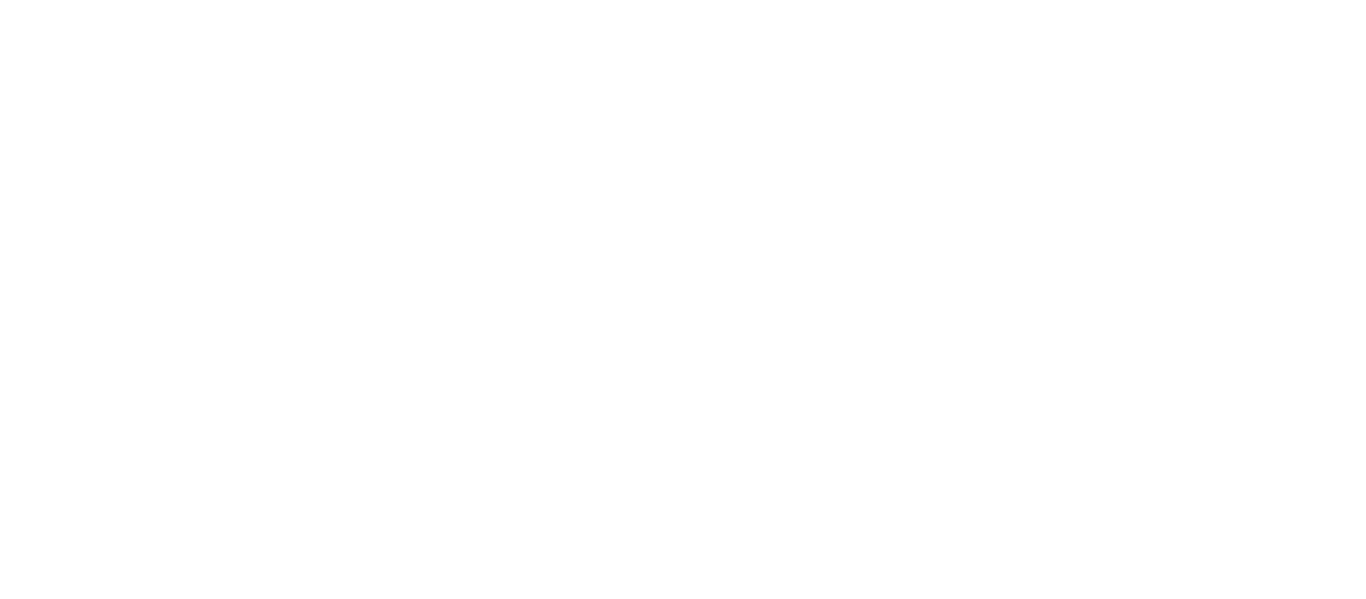scroll, scrollTop: 0, scrollLeft: 0, axis: both 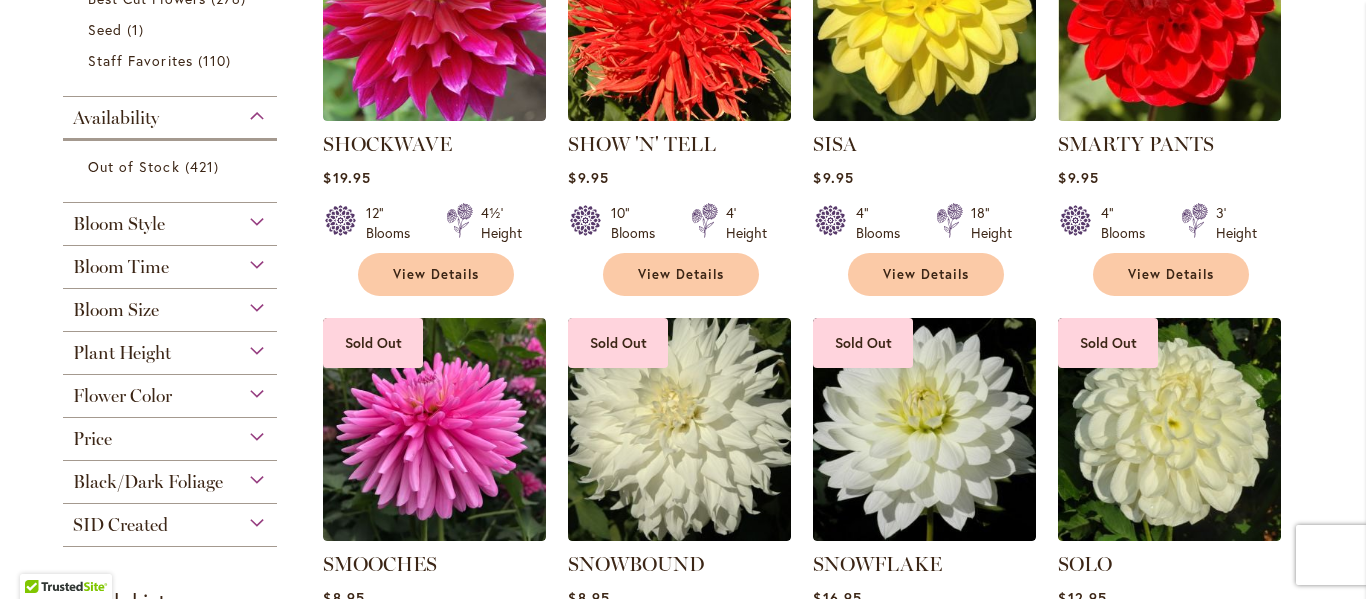click on "Bloom Size" at bounding box center (170, 305) 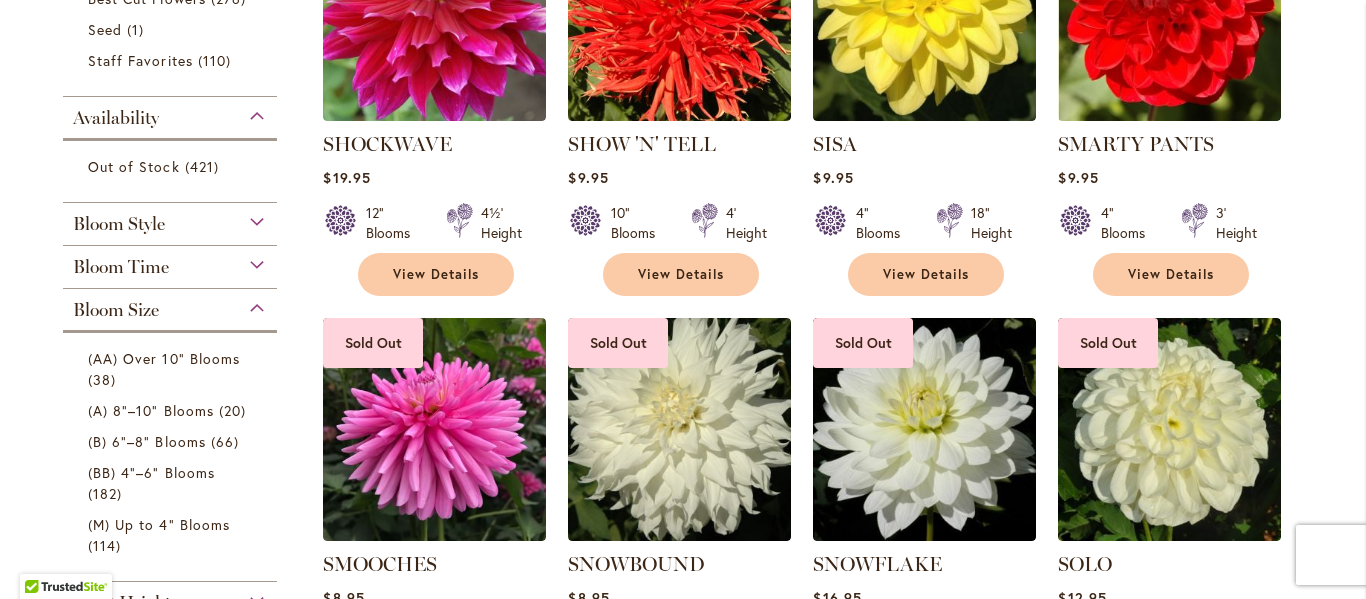 scroll, scrollTop: 984, scrollLeft: 0, axis: vertical 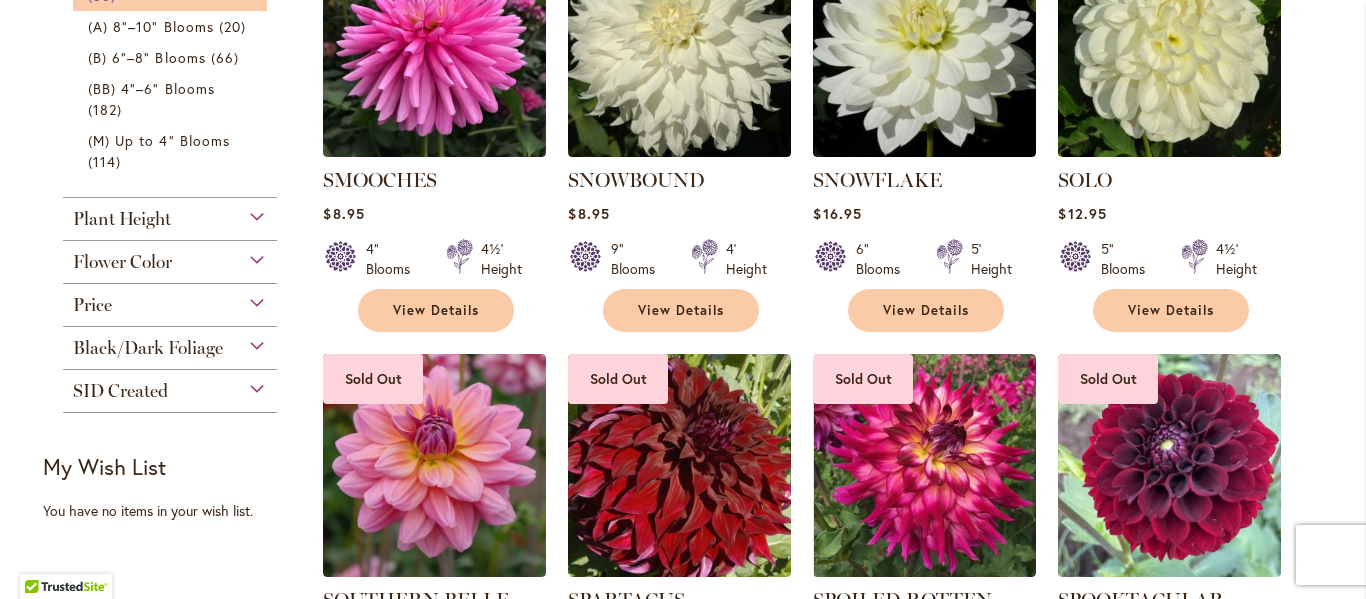 click on "(AA) Over 10" Blooms" at bounding box center [164, -26] 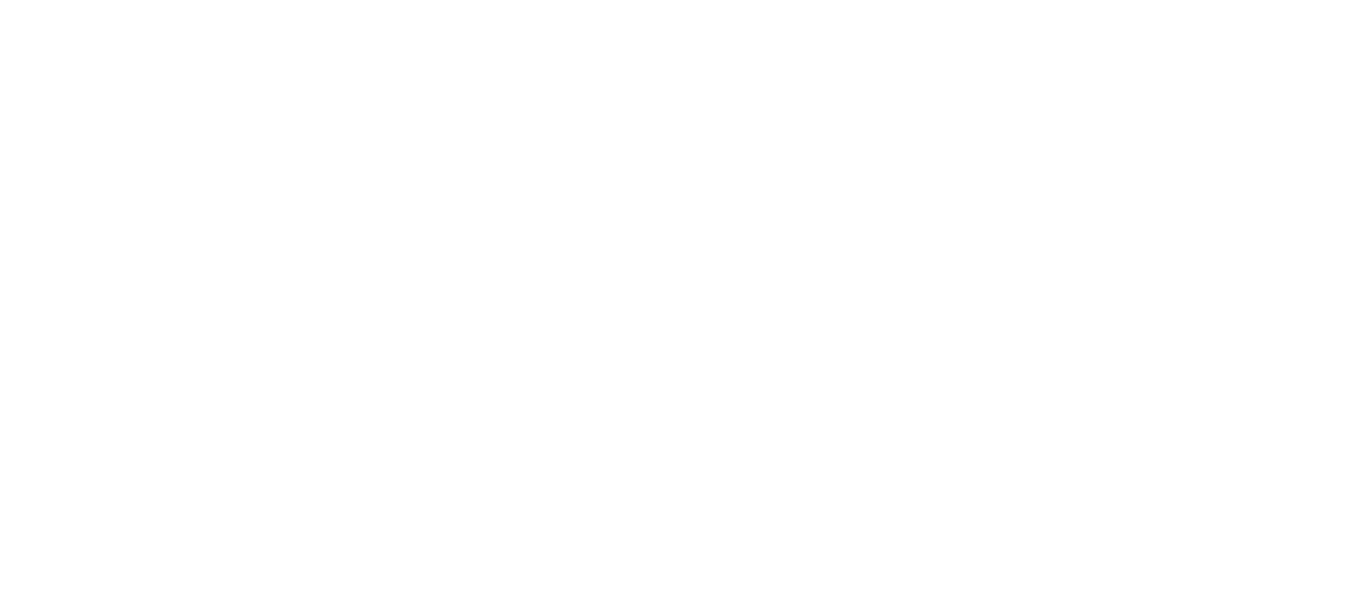 scroll, scrollTop: 0, scrollLeft: 0, axis: both 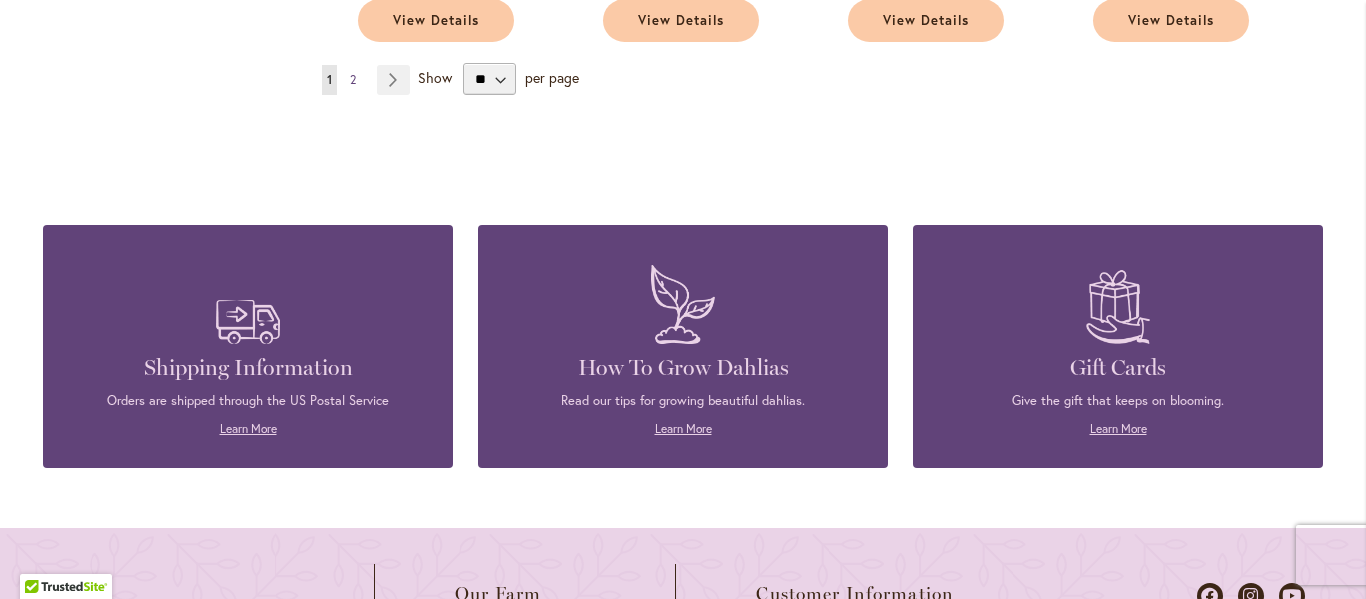 click on "2" at bounding box center [353, 79] 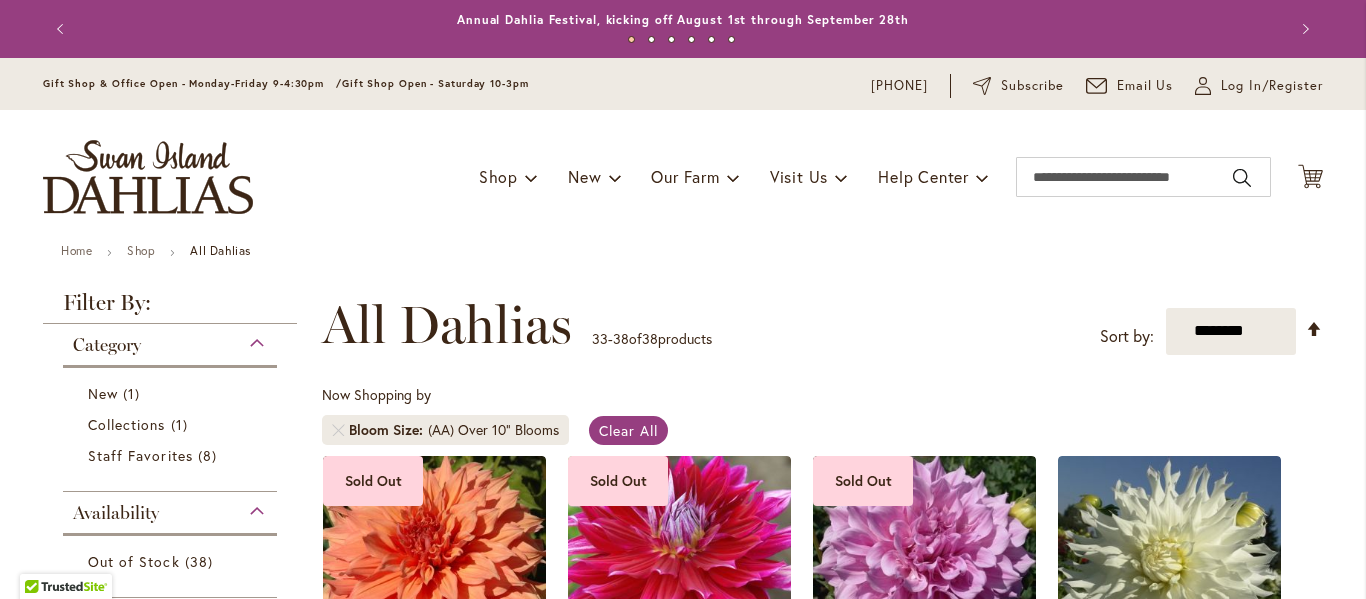 scroll, scrollTop: 0, scrollLeft: 0, axis: both 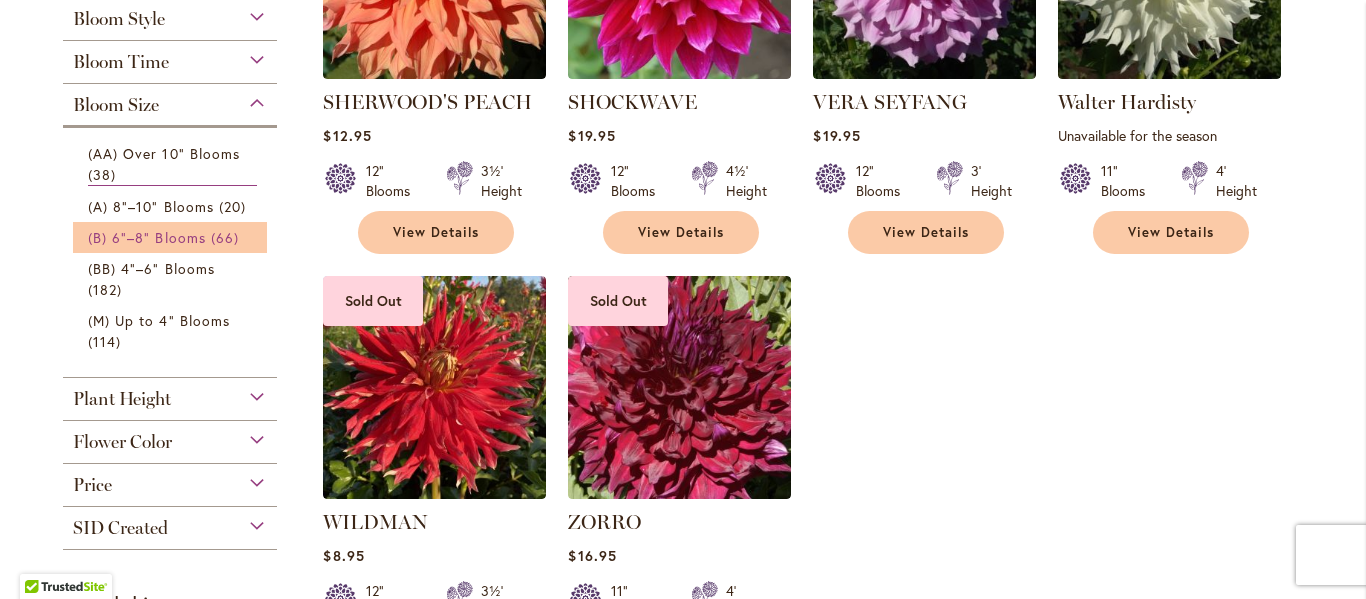 click on "(B) 6"–8" Blooms" at bounding box center [147, 237] 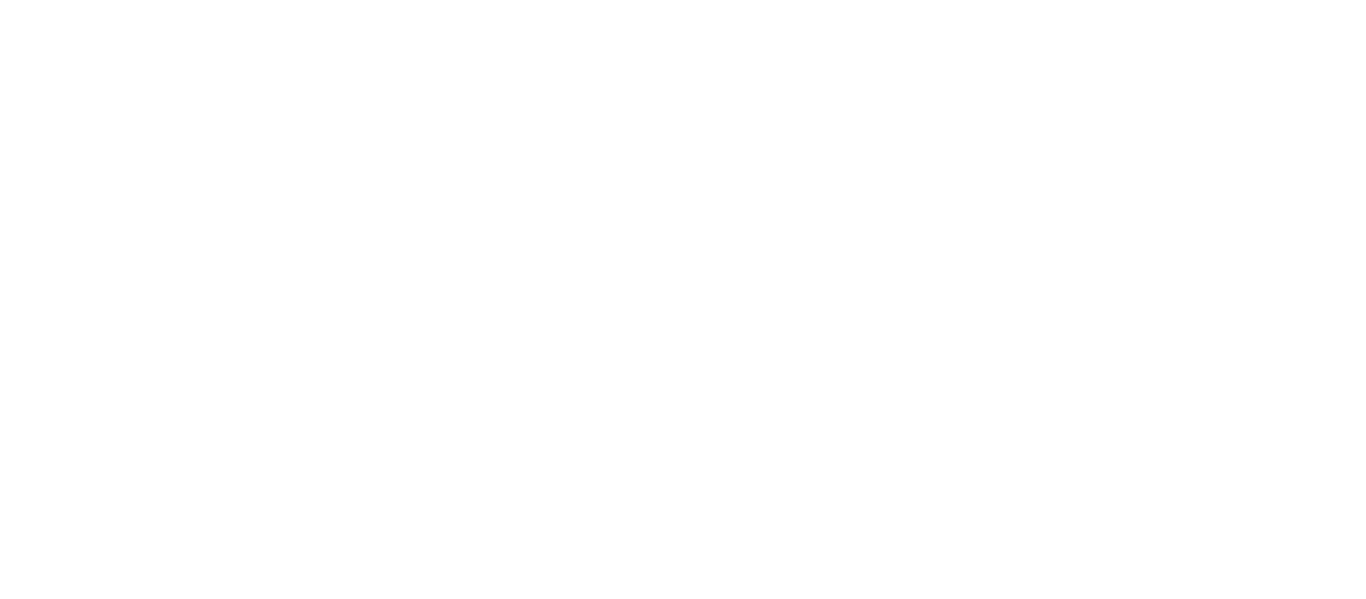scroll, scrollTop: 0, scrollLeft: 0, axis: both 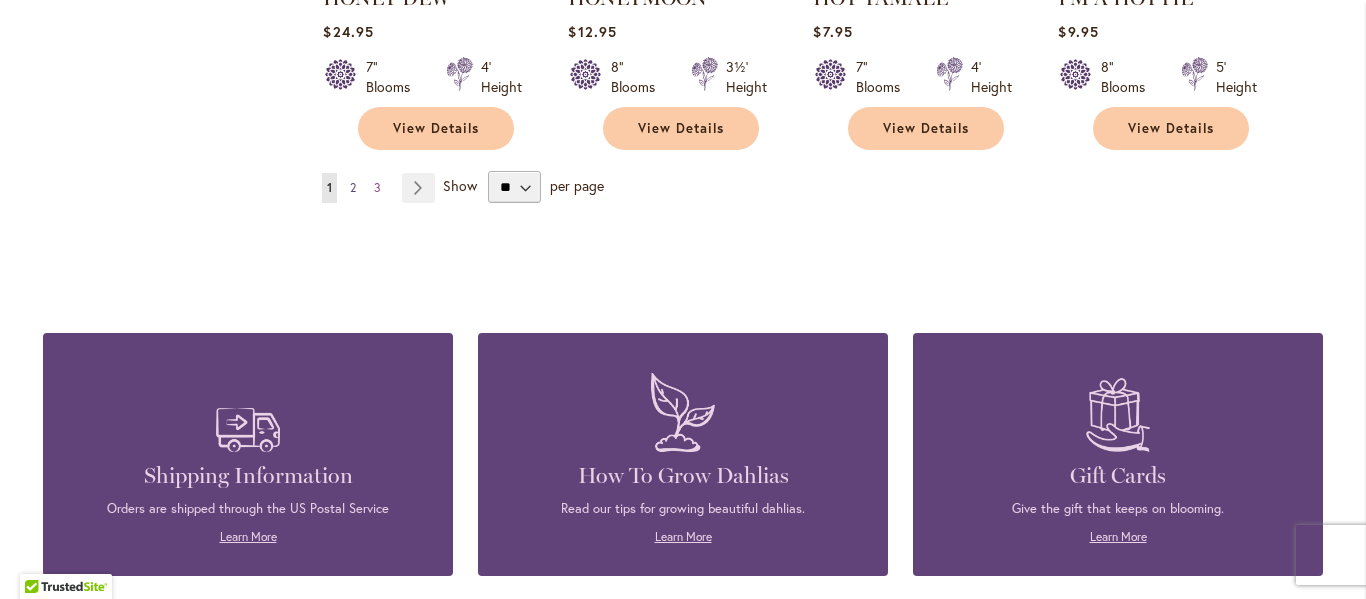 click on "2" at bounding box center [353, 187] 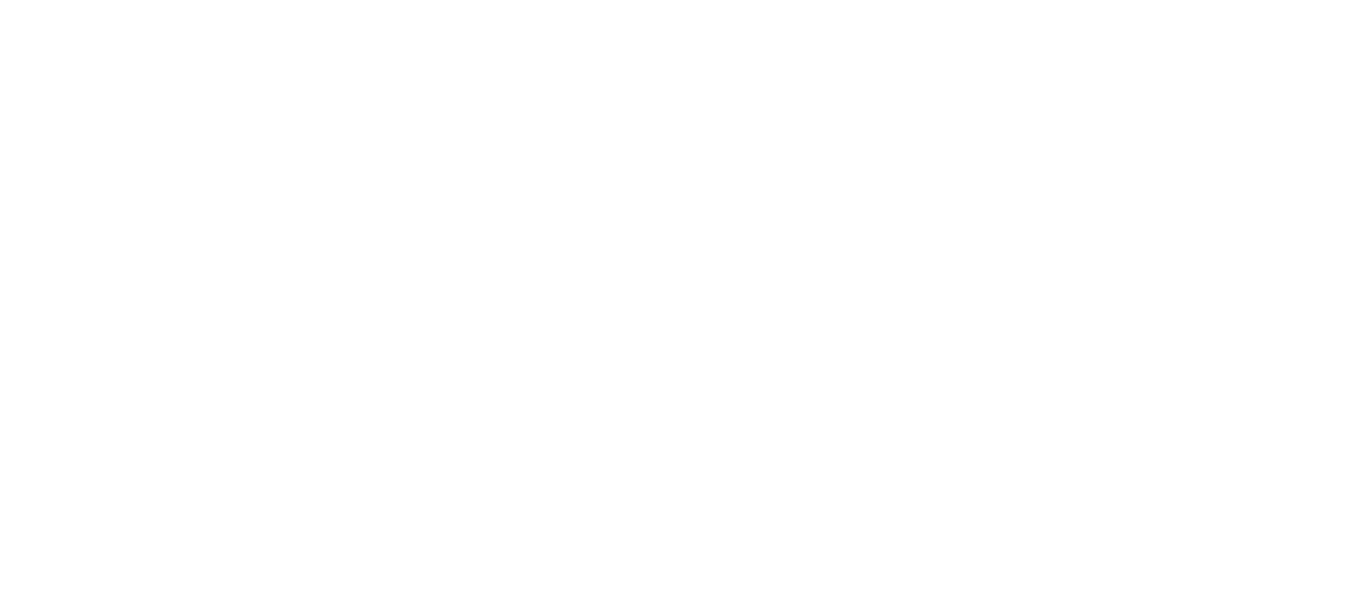 scroll, scrollTop: 0, scrollLeft: 0, axis: both 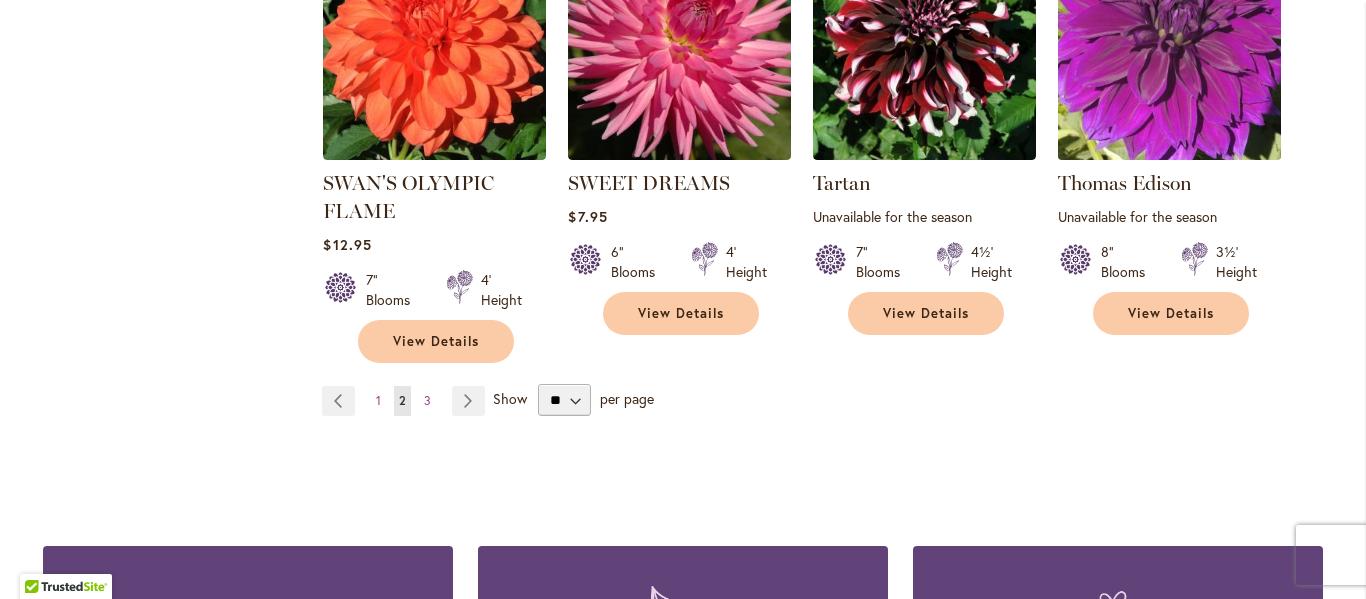 click at bounding box center (1170, 48) 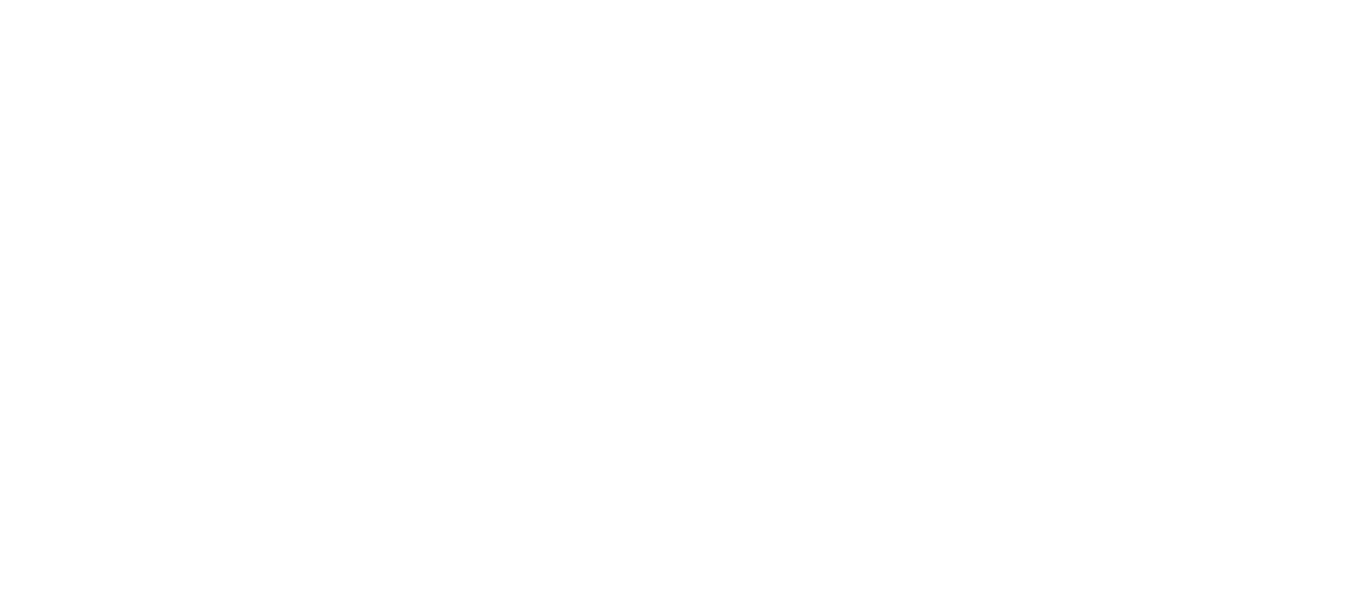 scroll, scrollTop: 0, scrollLeft: 0, axis: both 